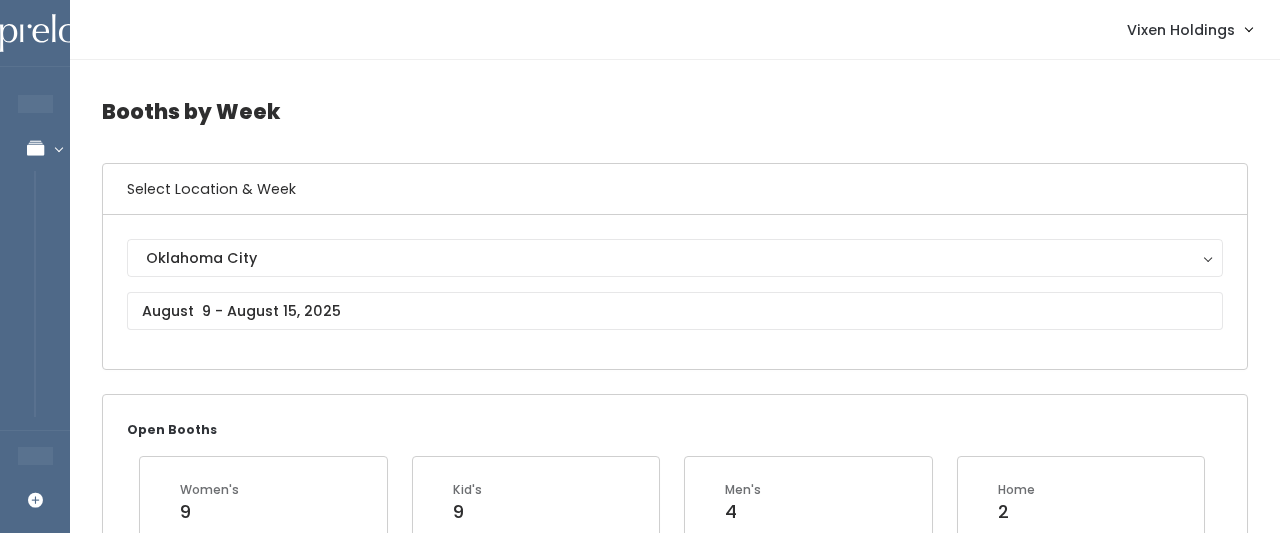 scroll, scrollTop: 2323, scrollLeft: 0, axis: vertical 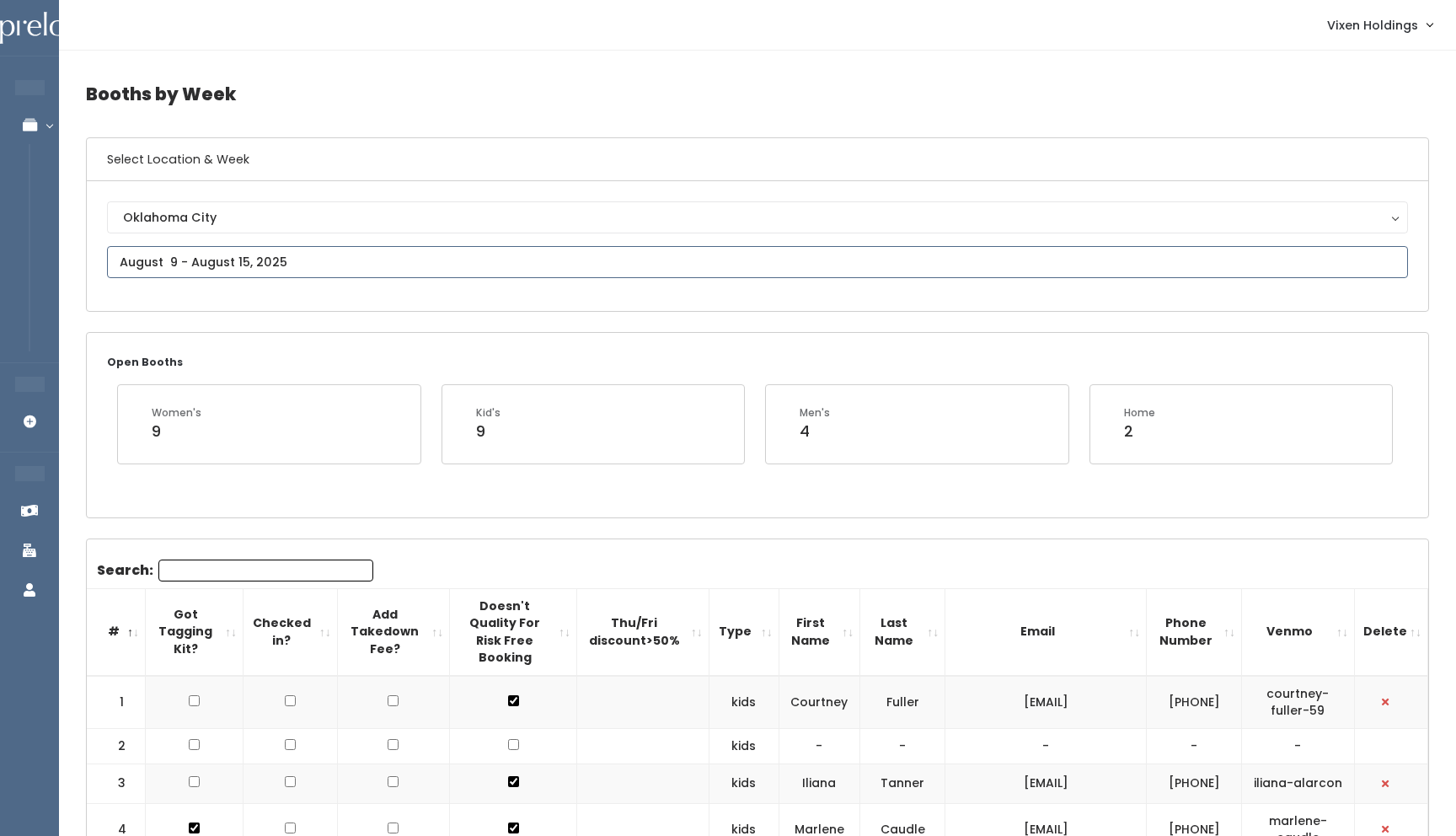 click at bounding box center [757, 262] 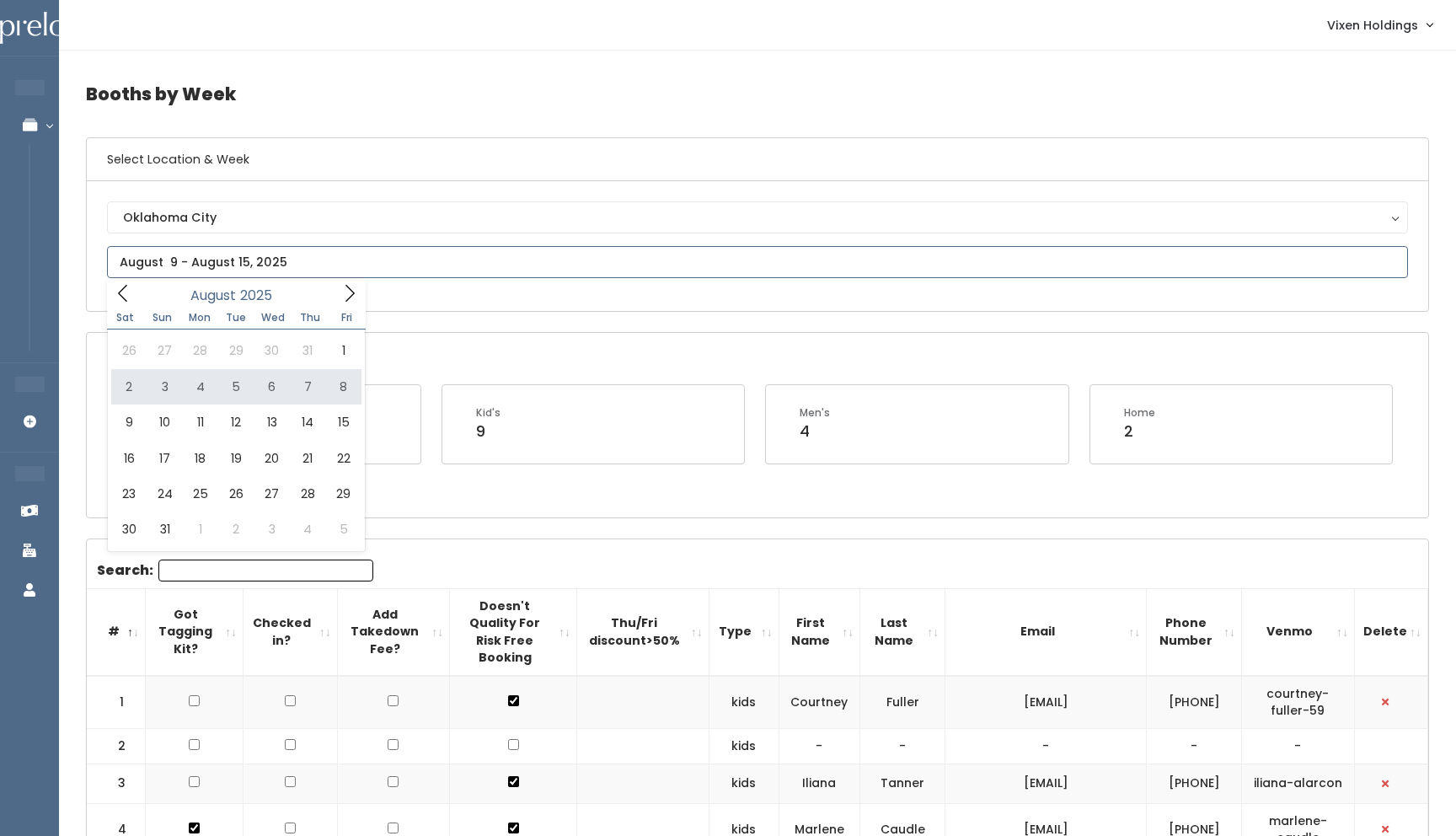 type on "August 2 to August 8" 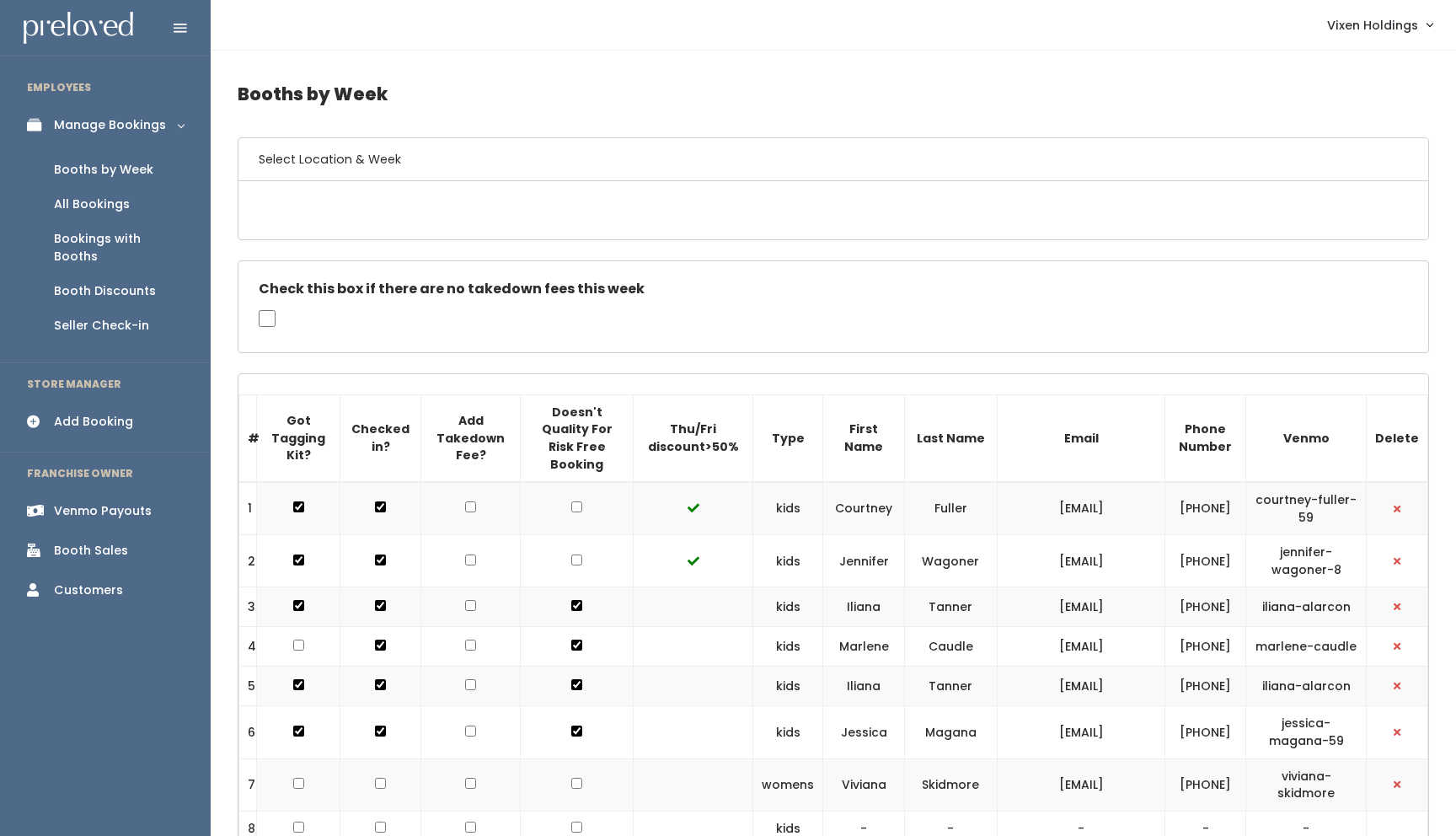 scroll, scrollTop: 0, scrollLeft: 0, axis: both 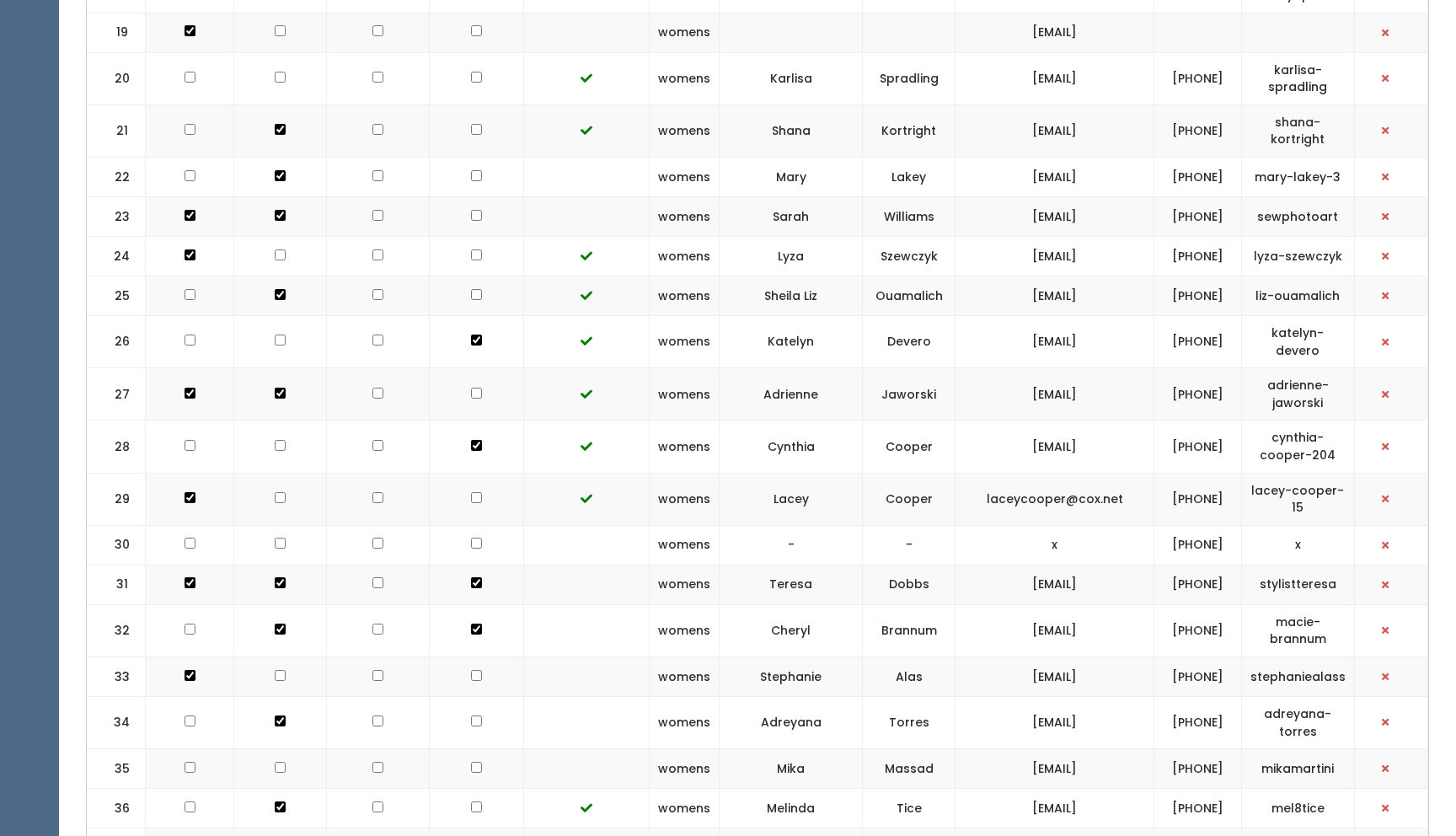 click on "Karlisa" at bounding box center (790, 78) 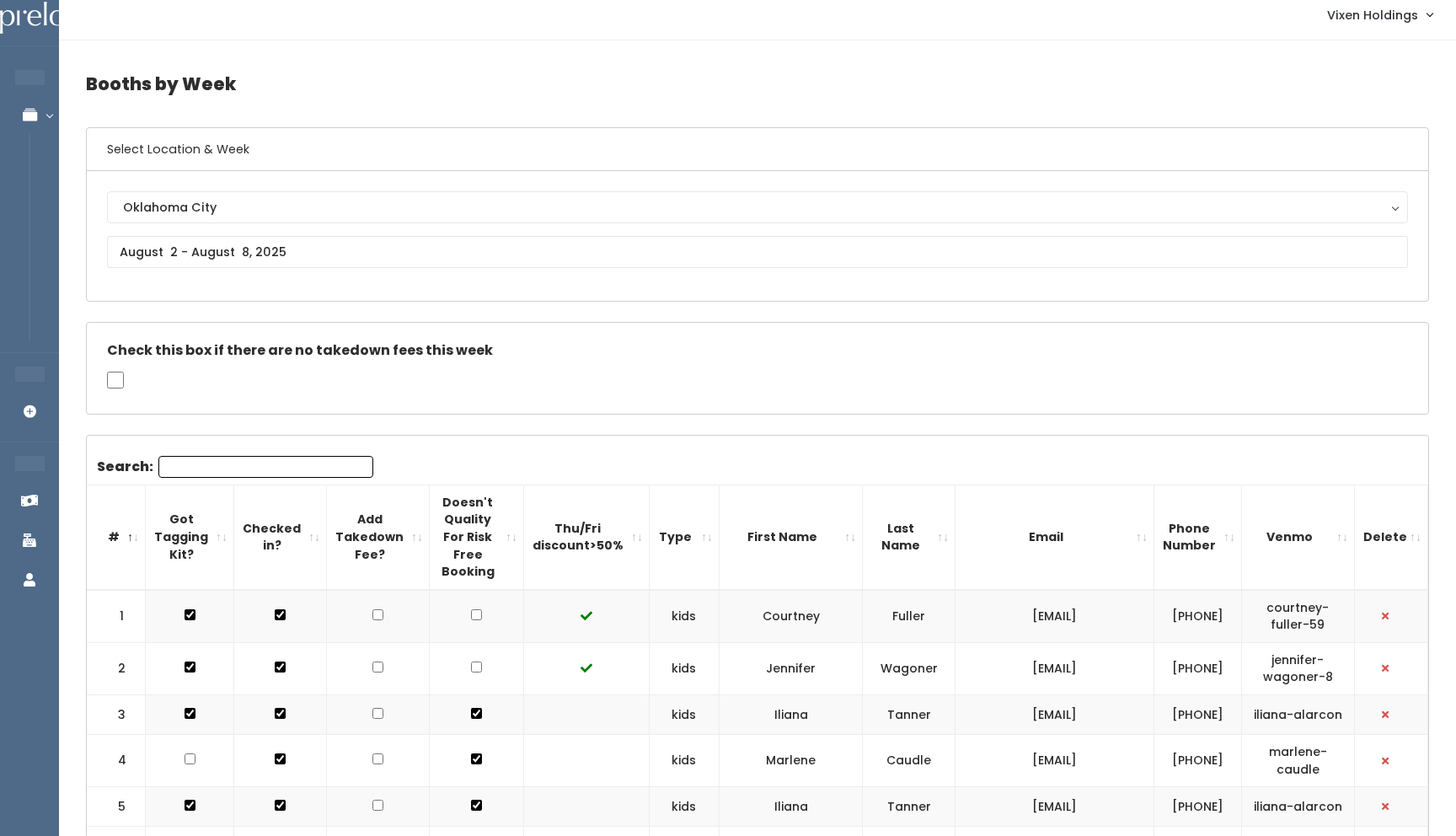 scroll, scrollTop: 0, scrollLeft: 0, axis: both 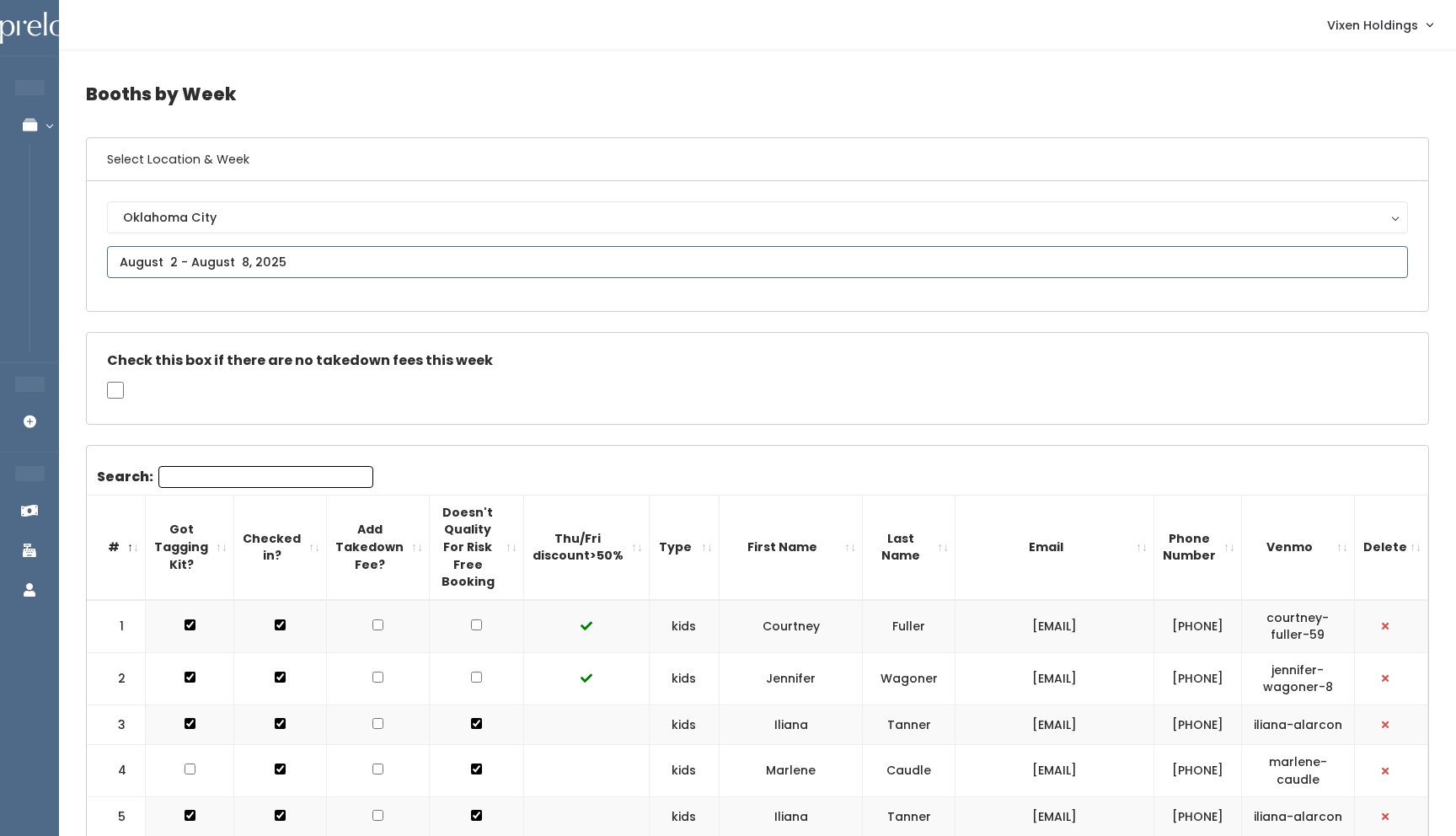 click at bounding box center [757, 262] 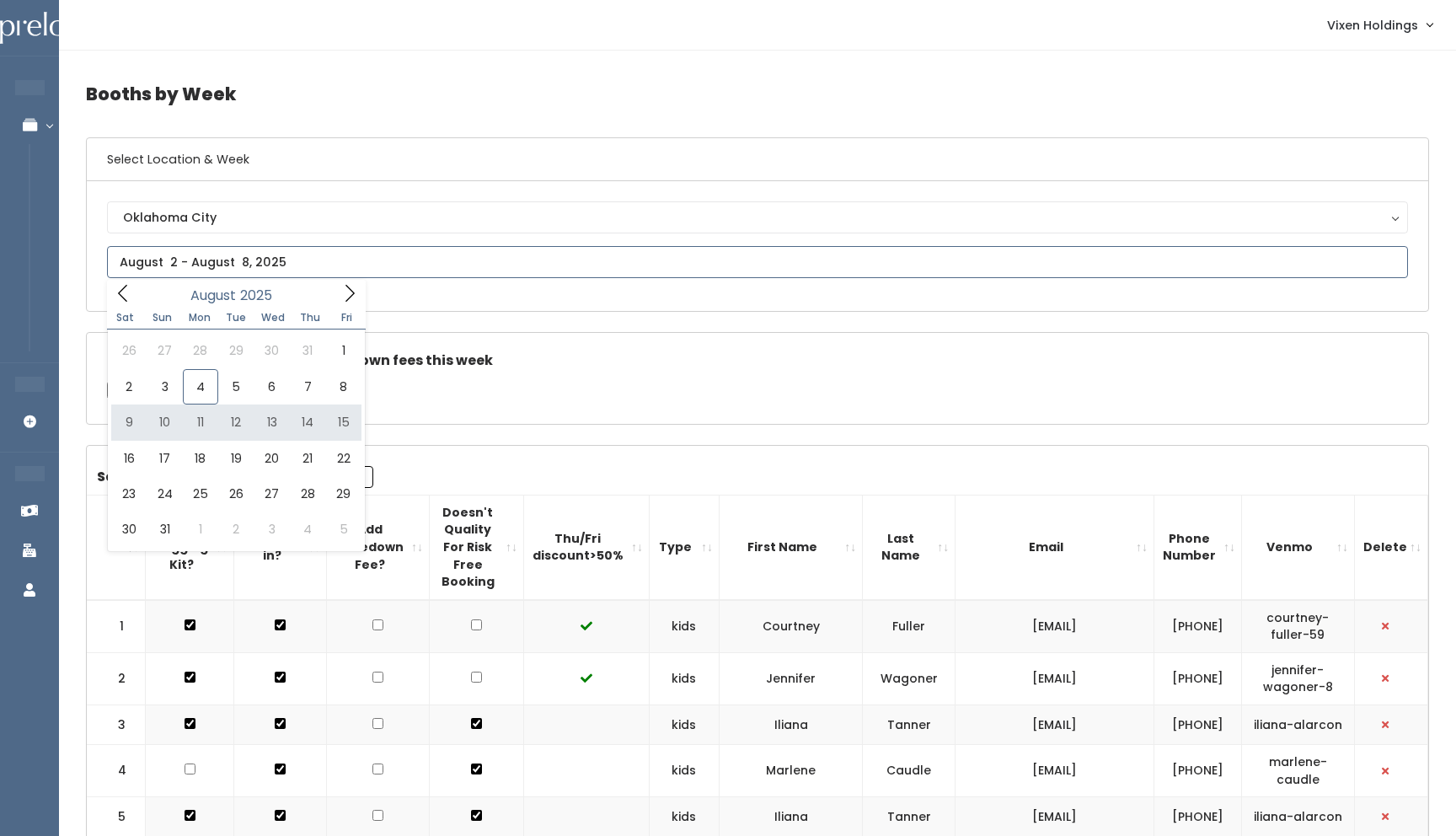 type on "August 9 to August 15" 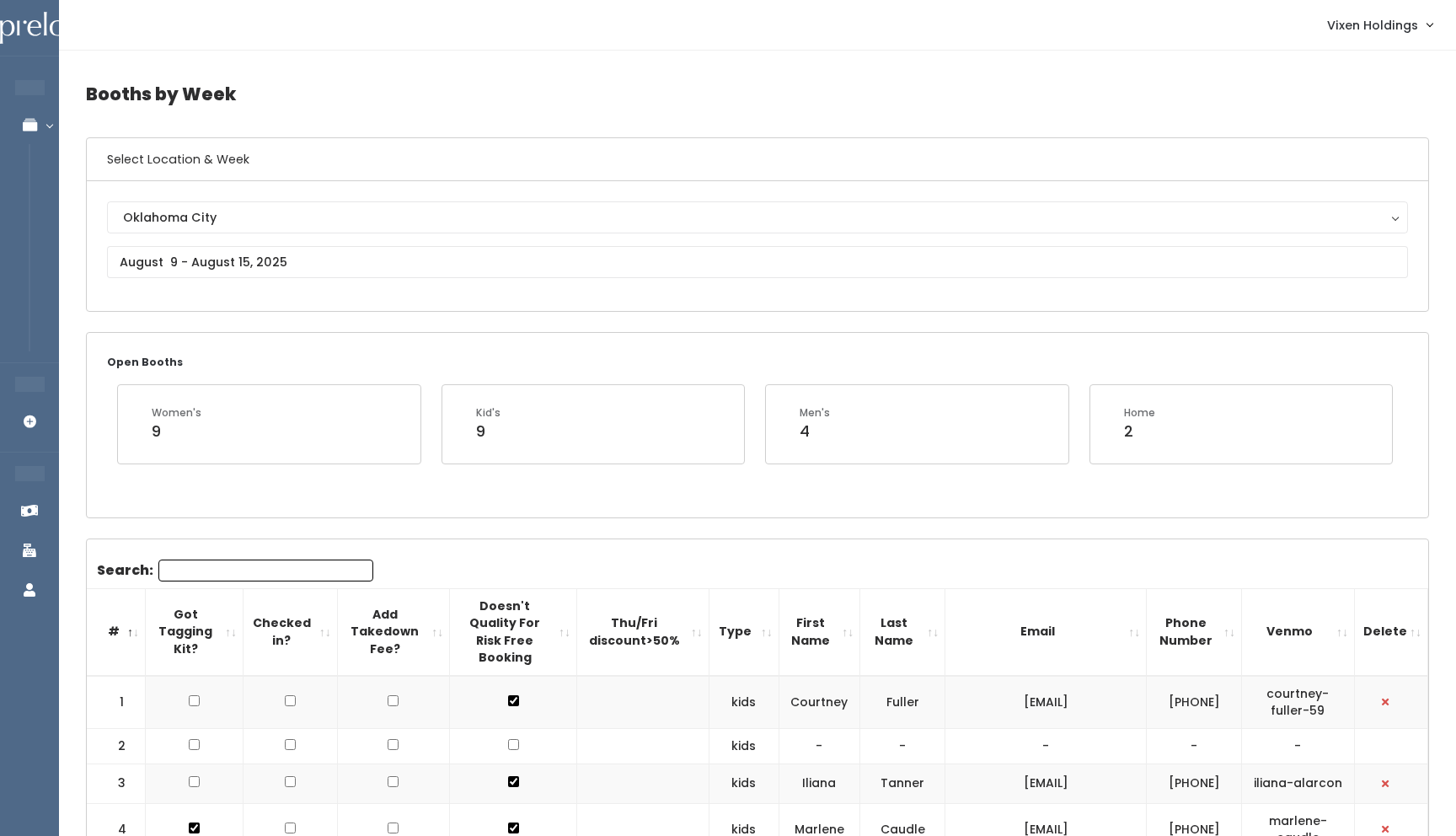 scroll, scrollTop: 0, scrollLeft: 0, axis: both 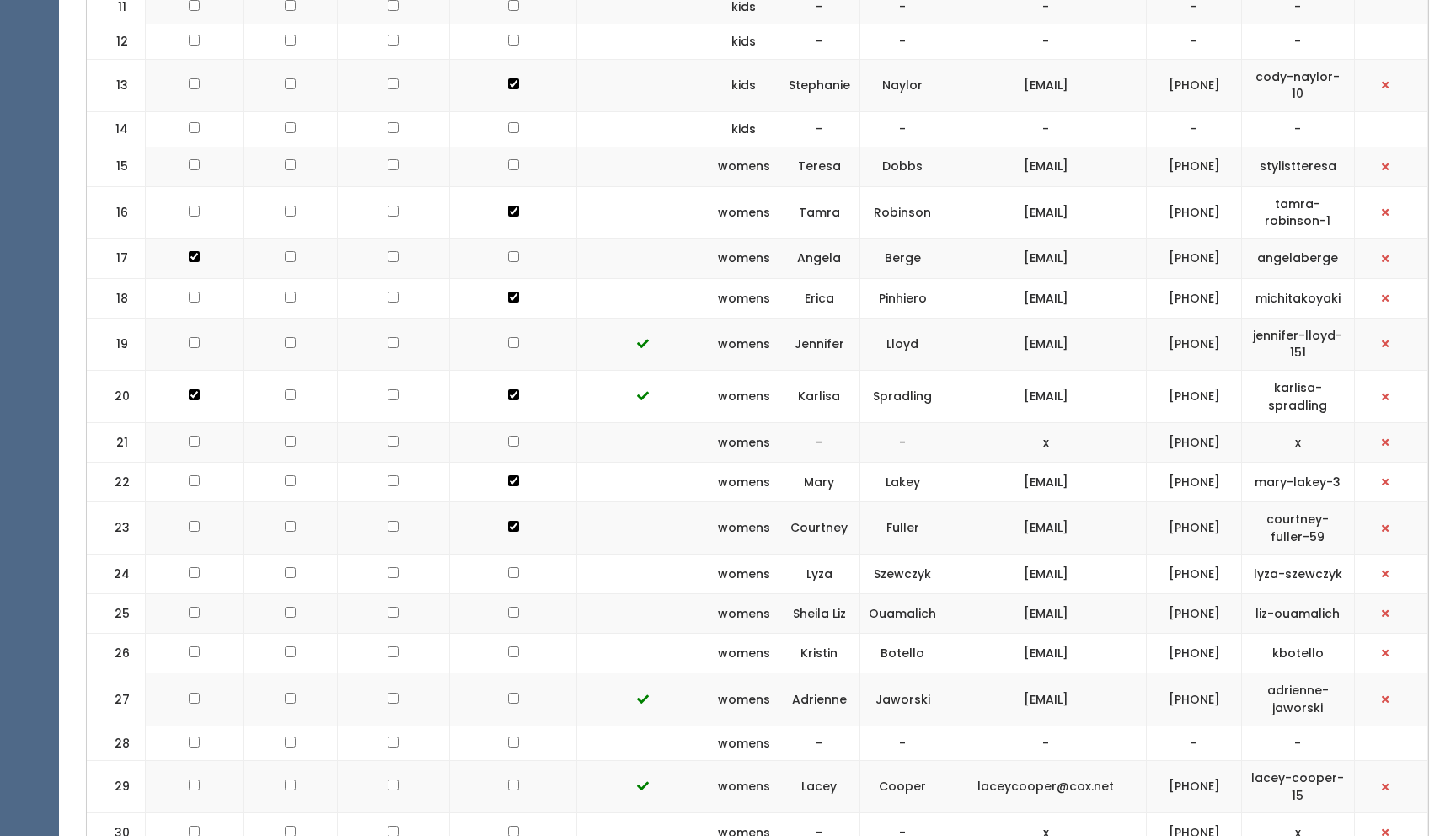 drag, startPoint x: 1134, startPoint y: 437, endPoint x: 971, endPoint y: 439, distance: 163.01227 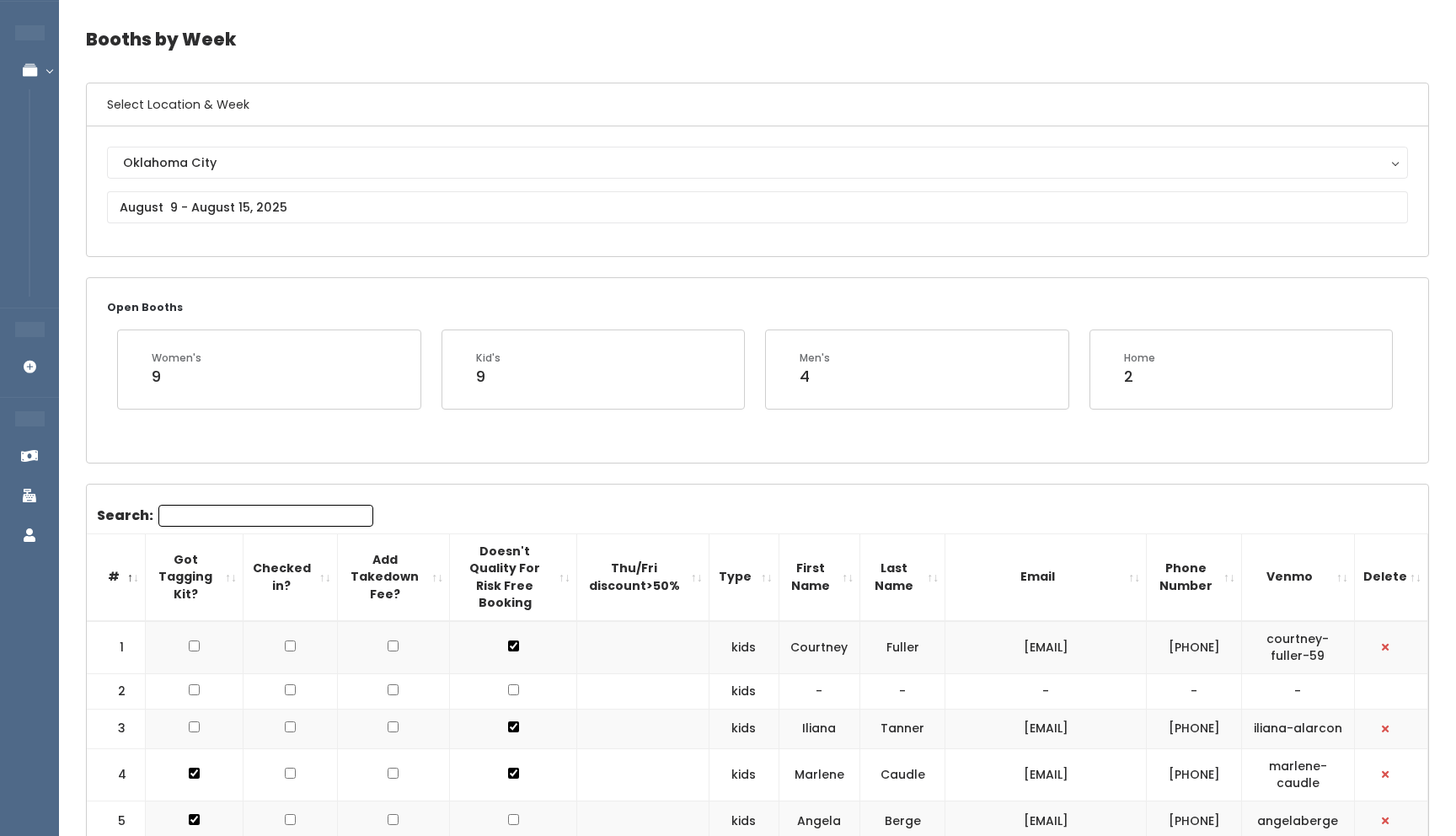 scroll, scrollTop: 38, scrollLeft: 0, axis: vertical 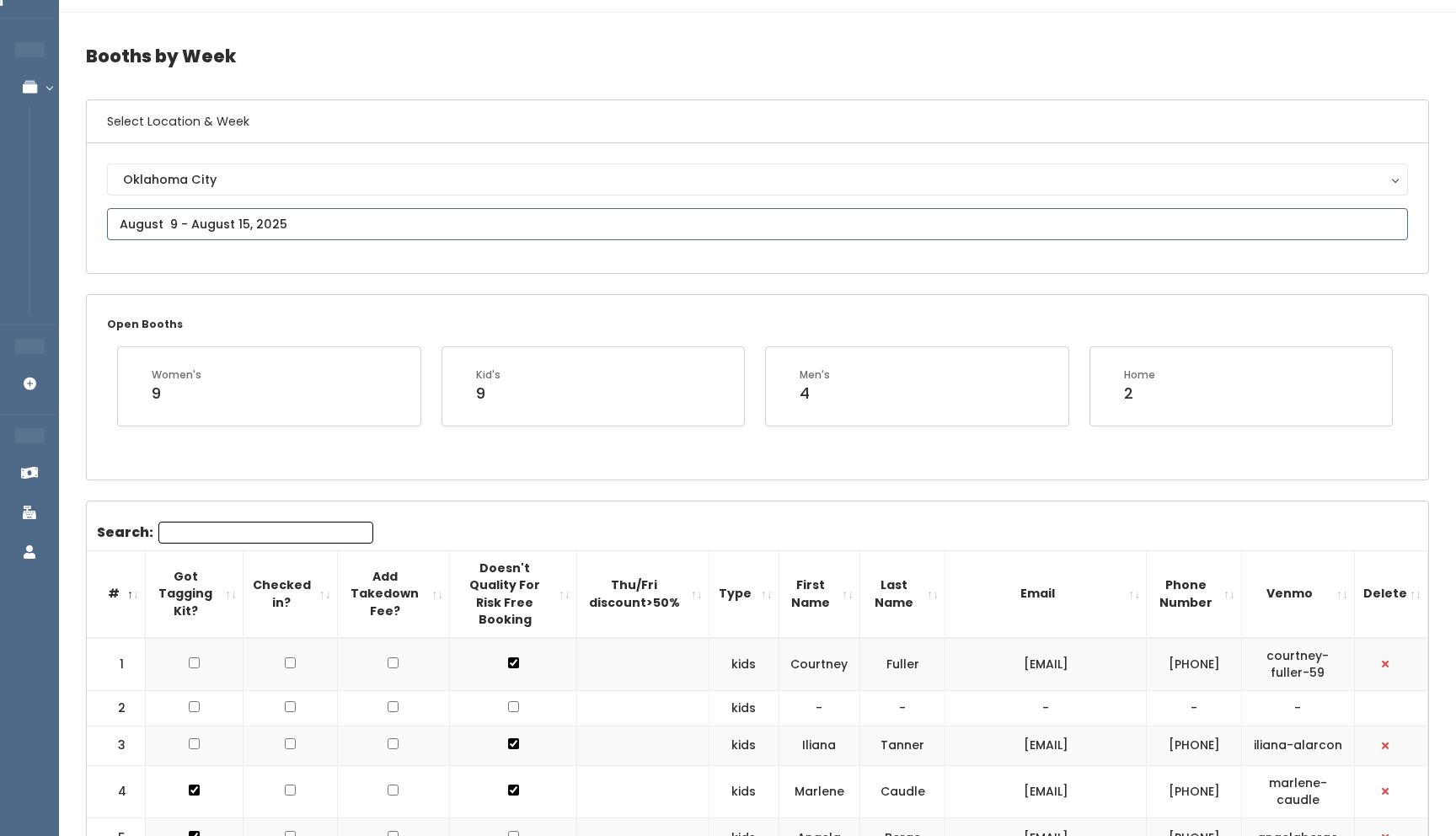 click at bounding box center (757, 224) 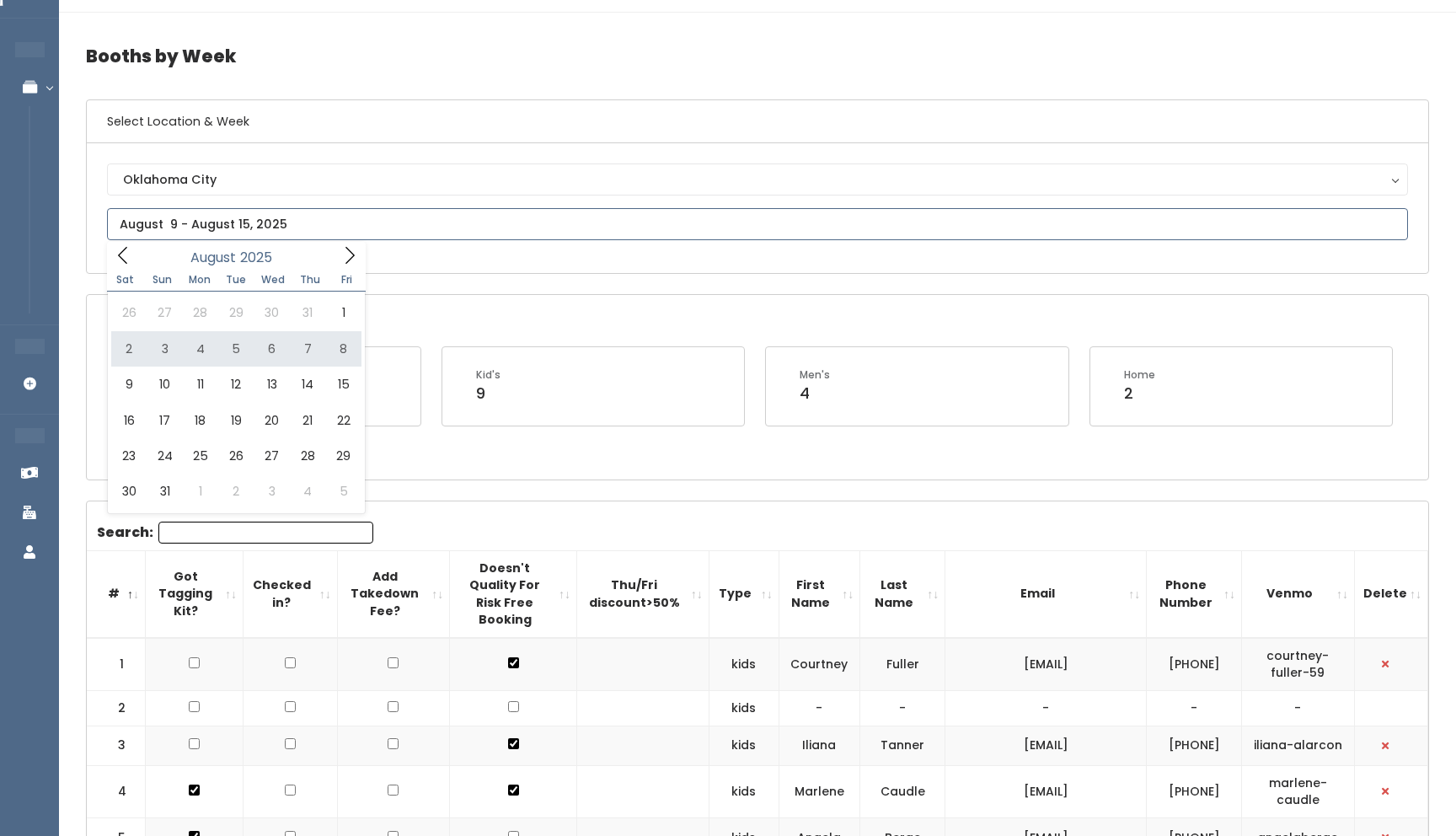 type on "August 2 to August 8" 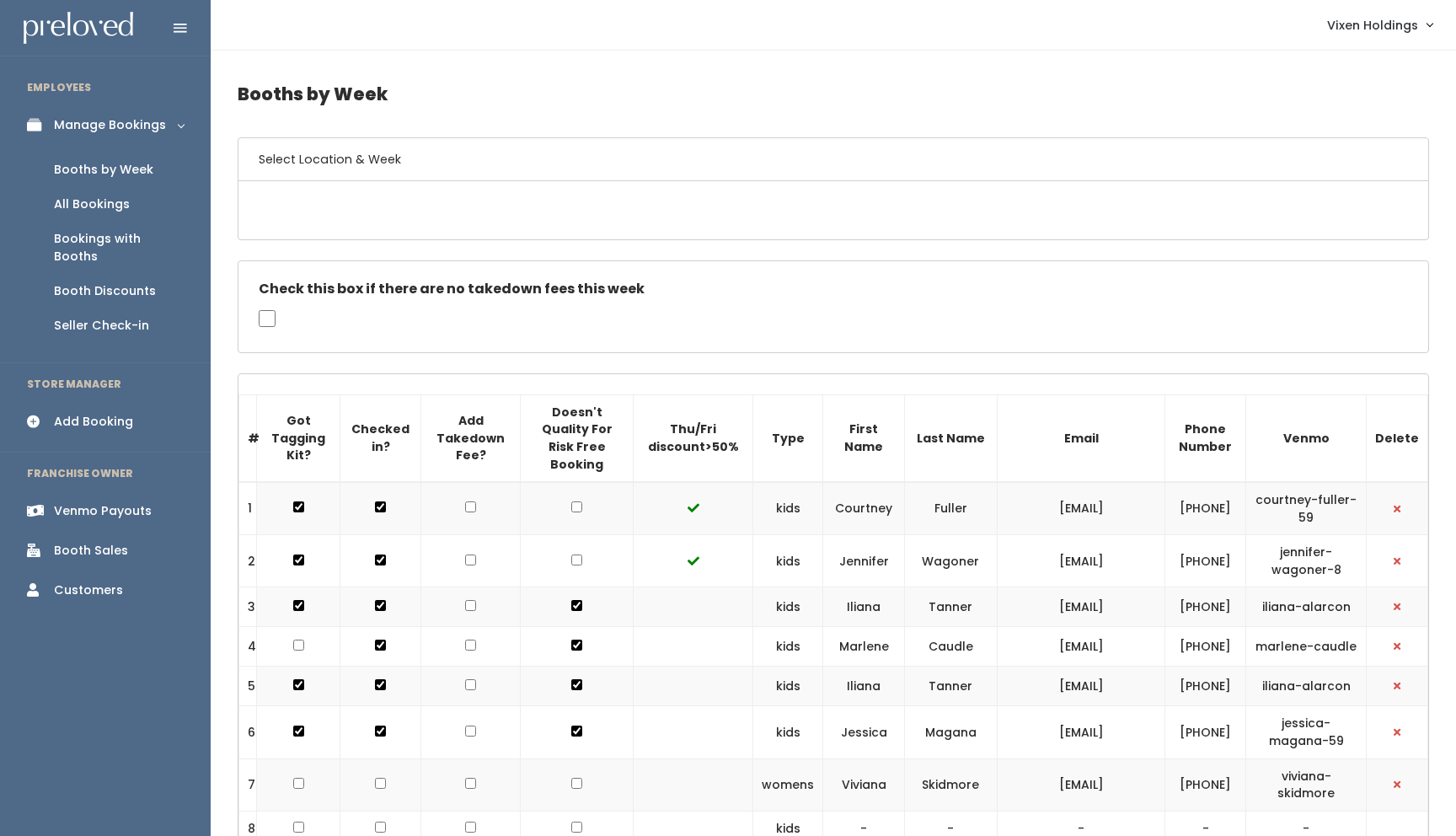 scroll, scrollTop: 0, scrollLeft: 0, axis: both 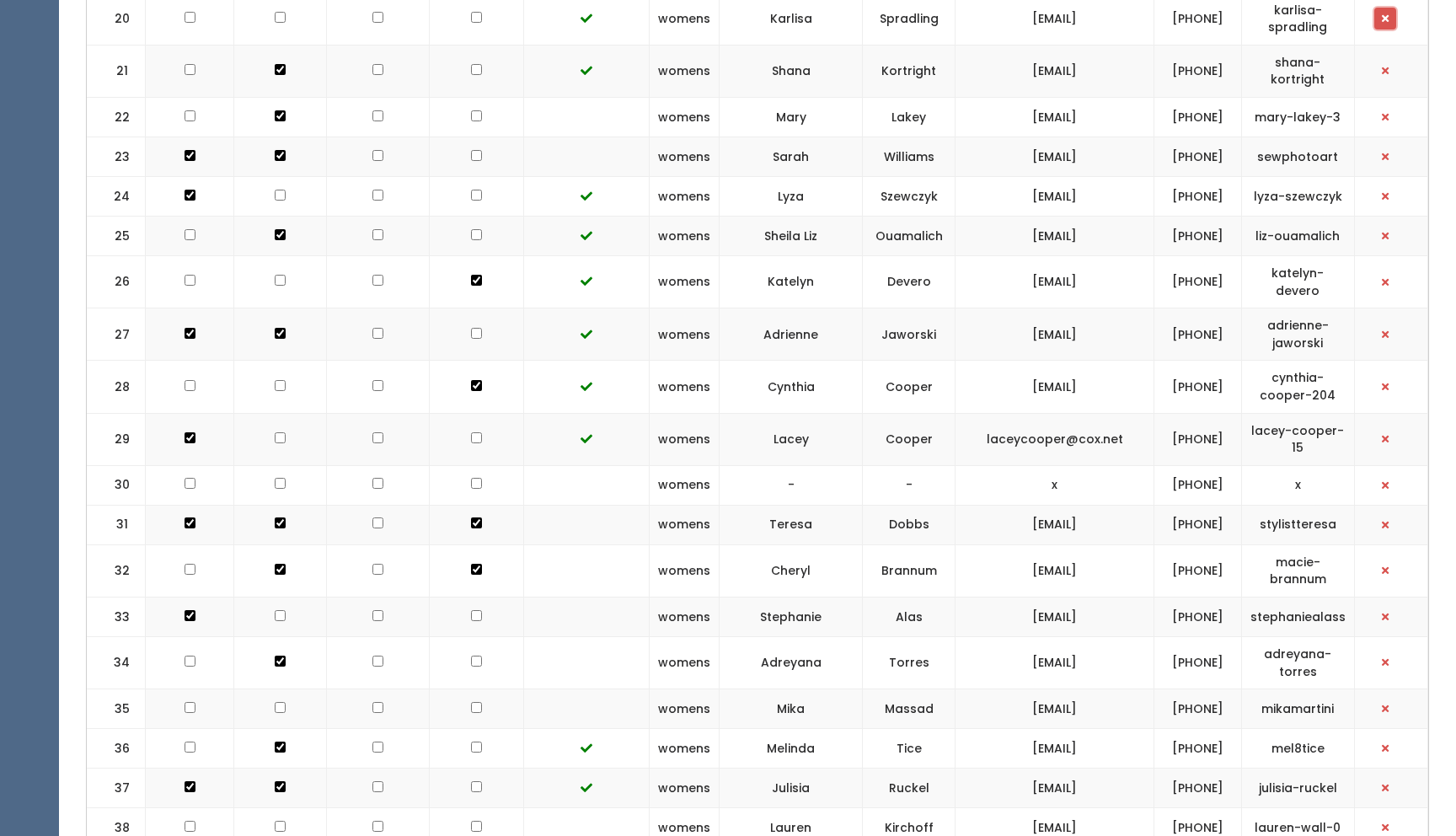click at bounding box center [1385, 19] 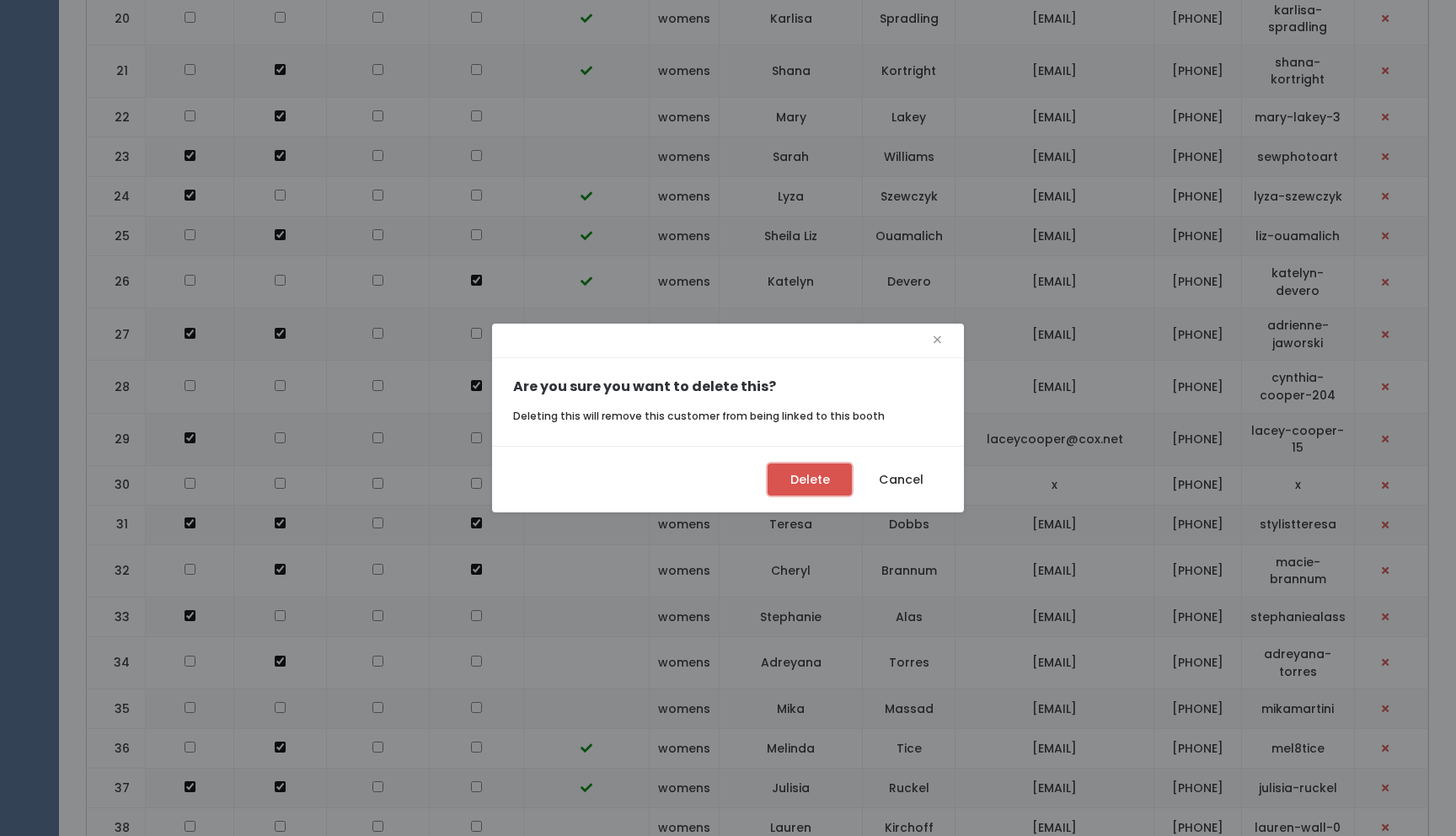 click on "Delete" at bounding box center [810, 480] 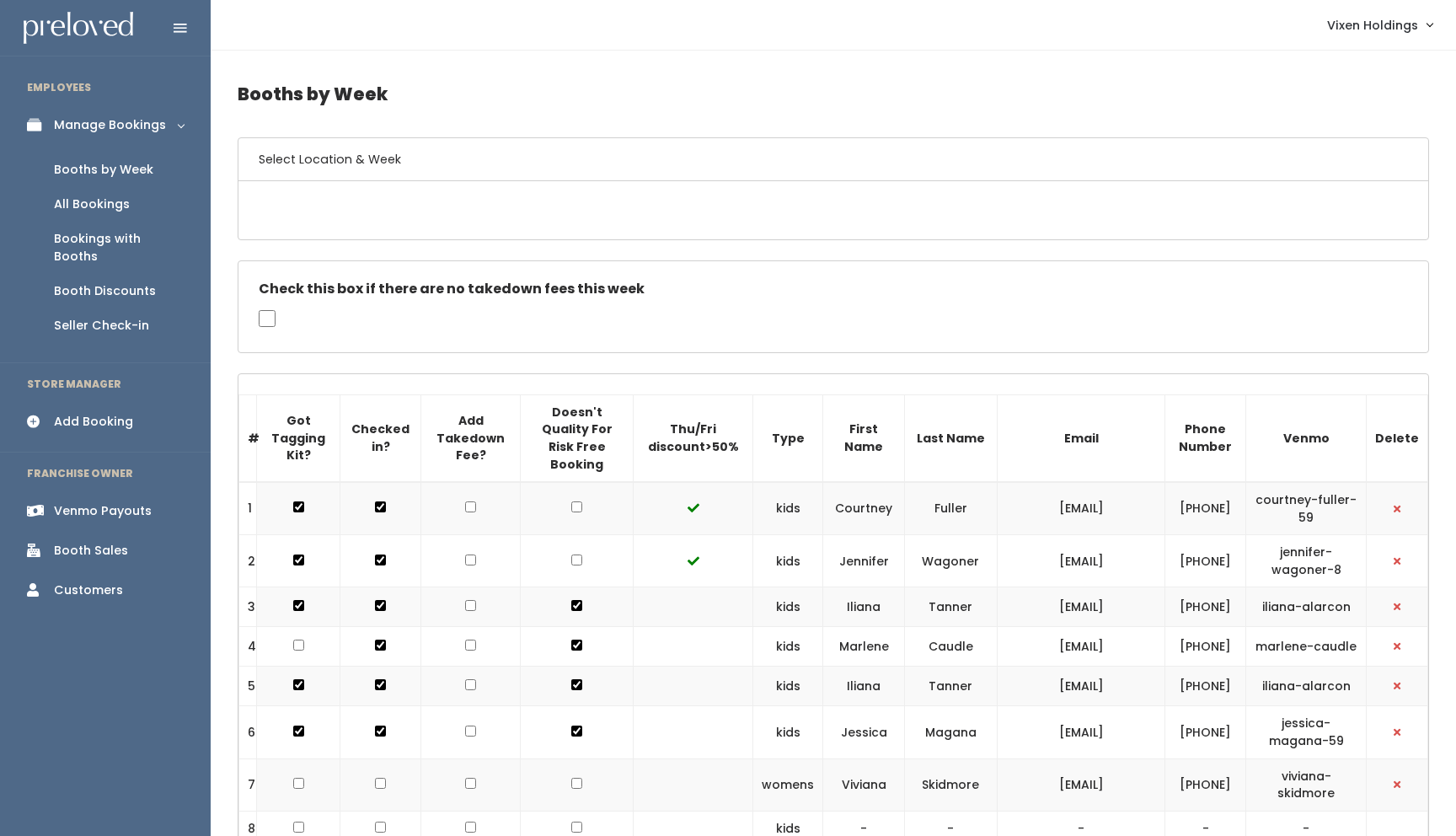 scroll, scrollTop: 1492, scrollLeft: 0, axis: vertical 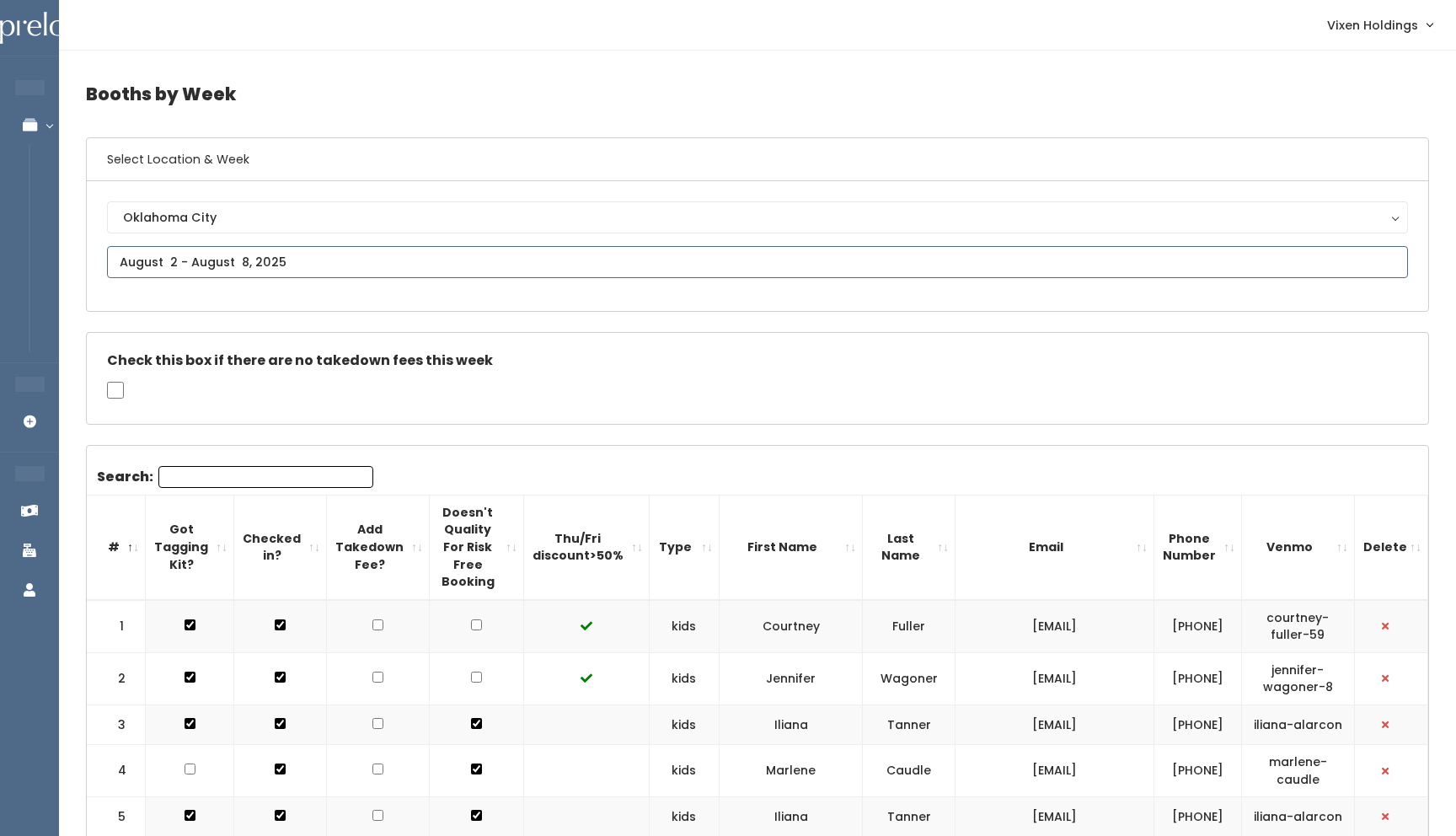 click at bounding box center [757, 262] 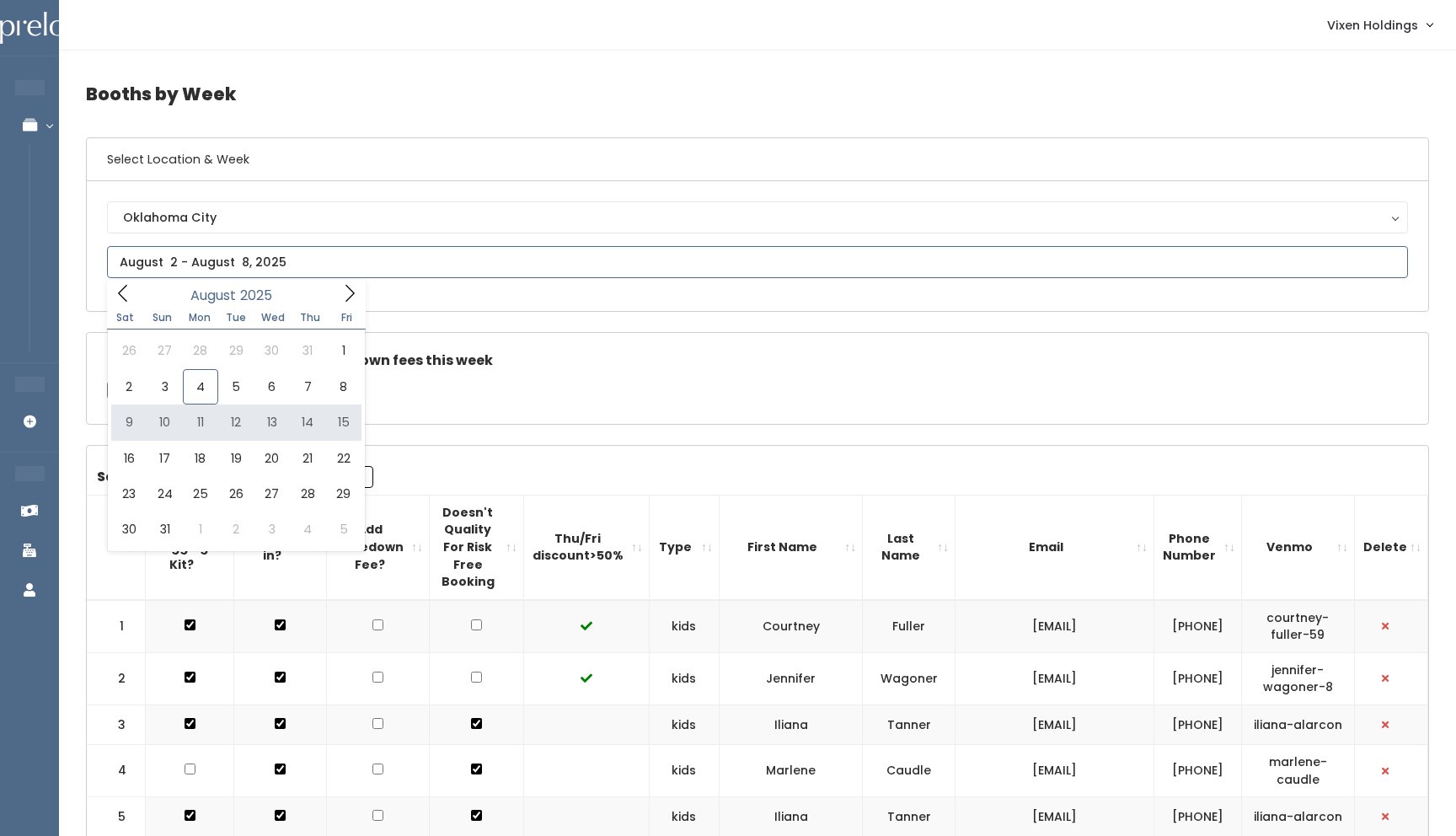 type on "[DATE] to [DATE]" 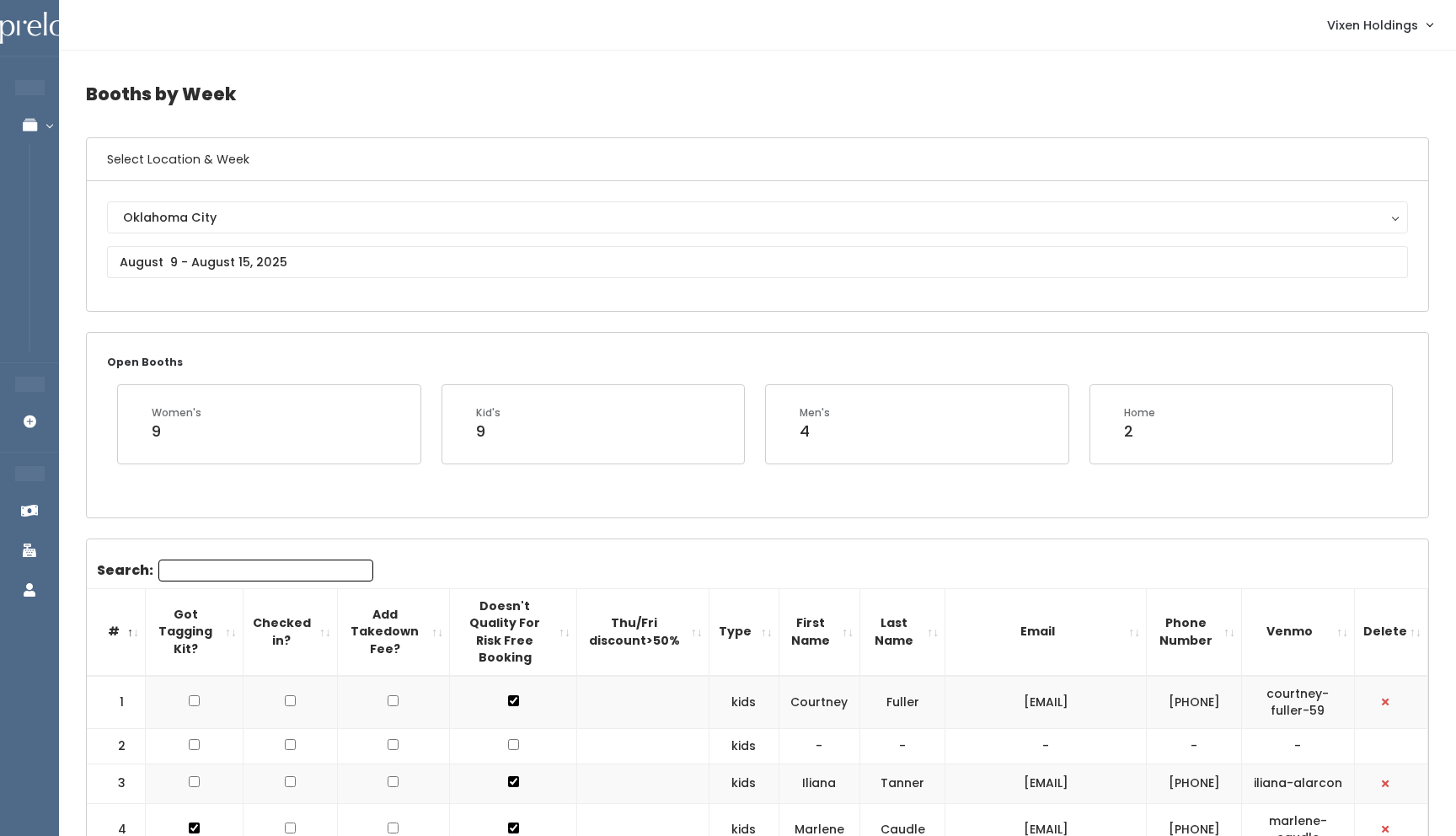 scroll, scrollTop: 0, scrollLeft: 0, axis: both 